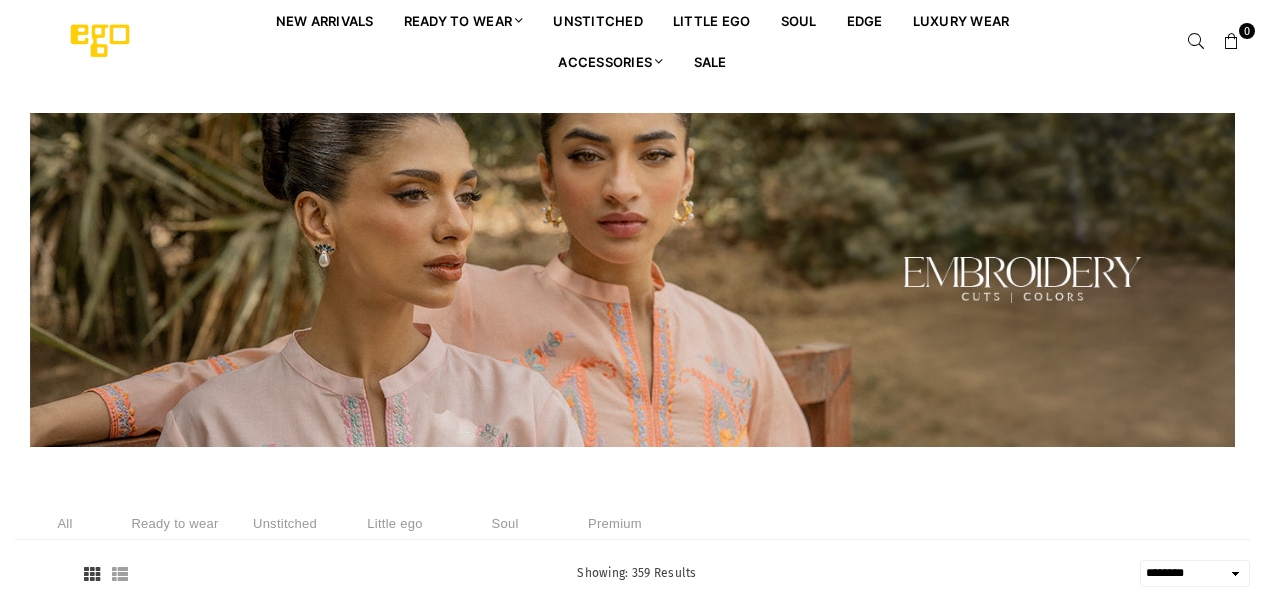 select on "******" 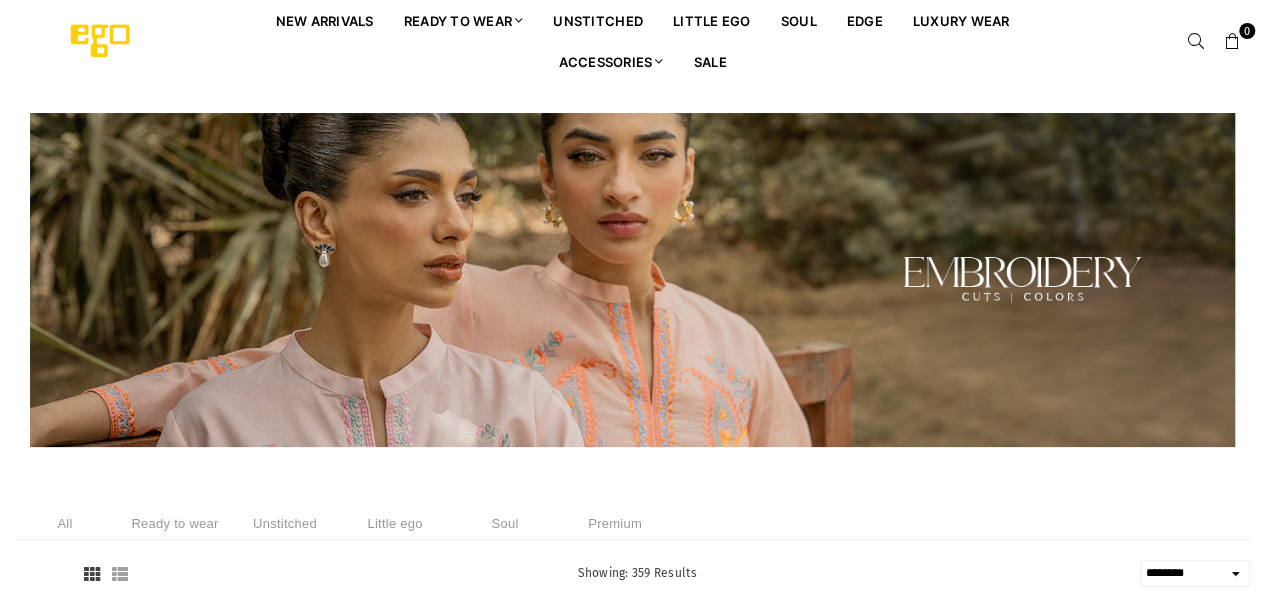 scroll, scrollTop: 0, scrollLeft: 0, axis: both 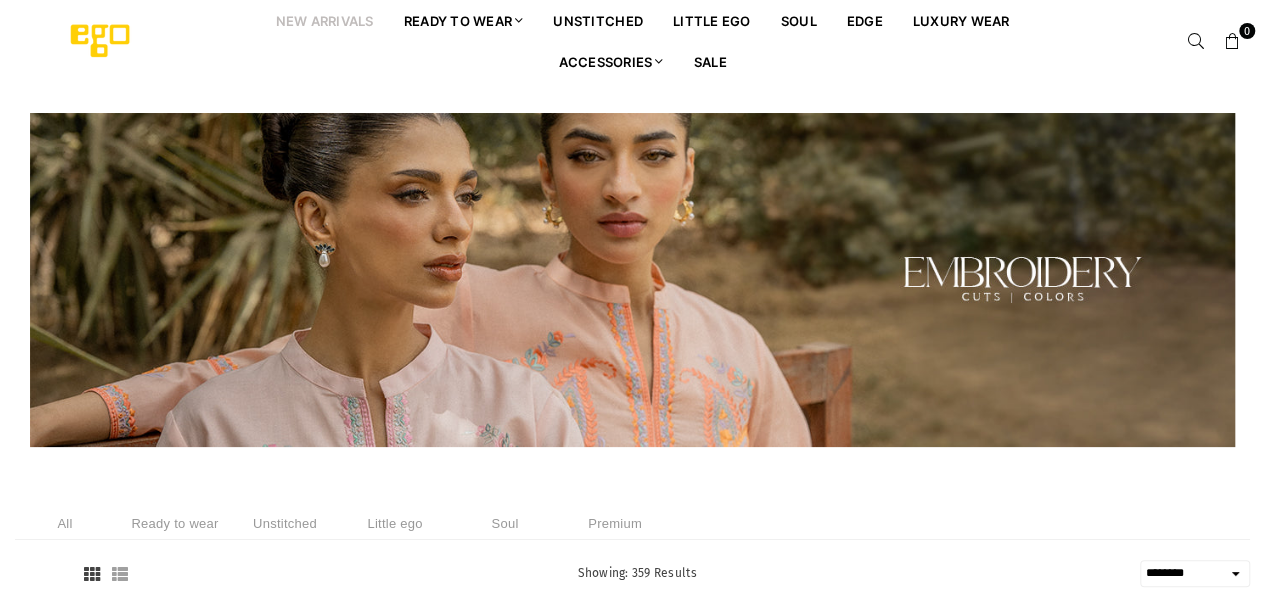 click at bounding box center (1196, 42) 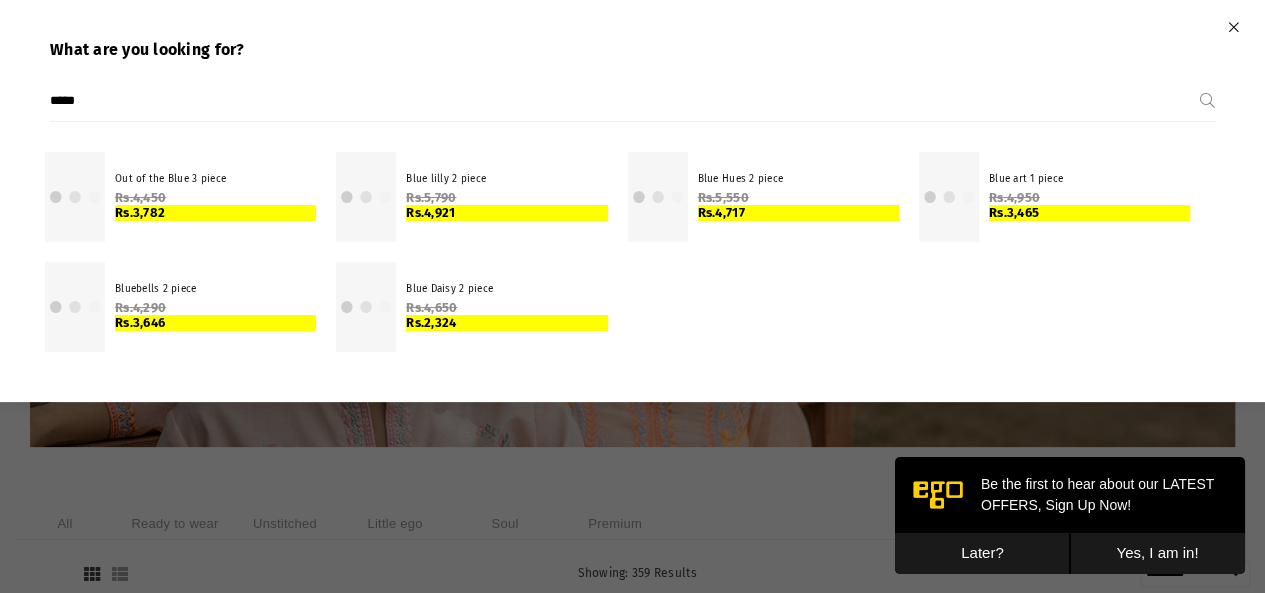 scroll, scrollTop: 0, scrollLeft: 0, axis: both 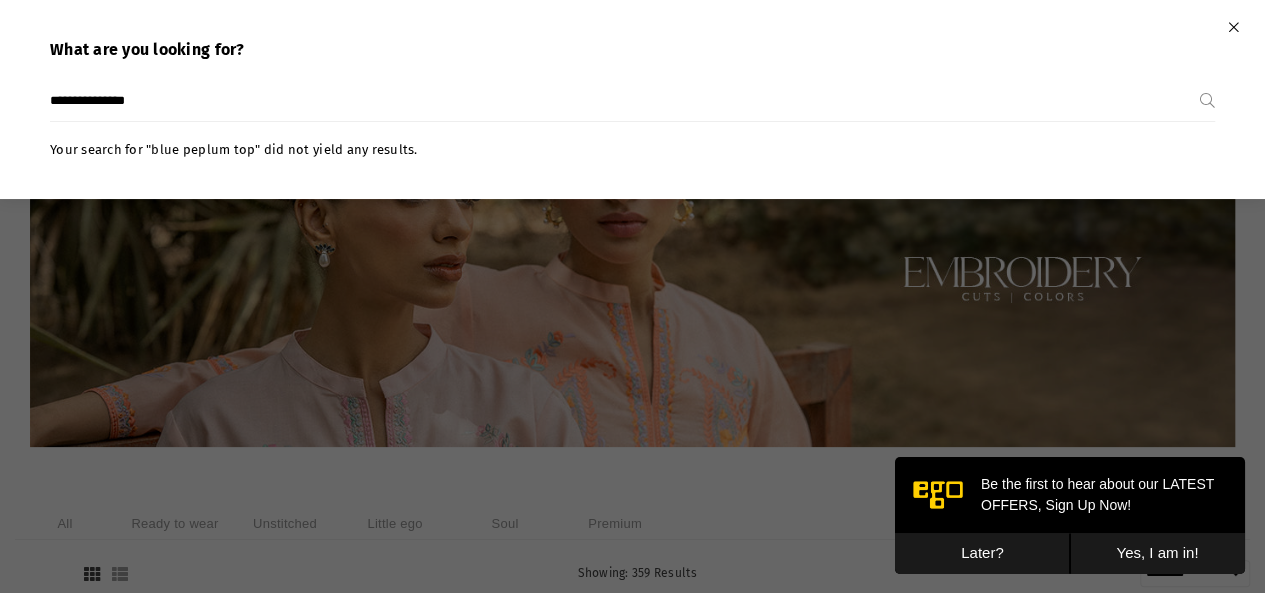 type on "**********" 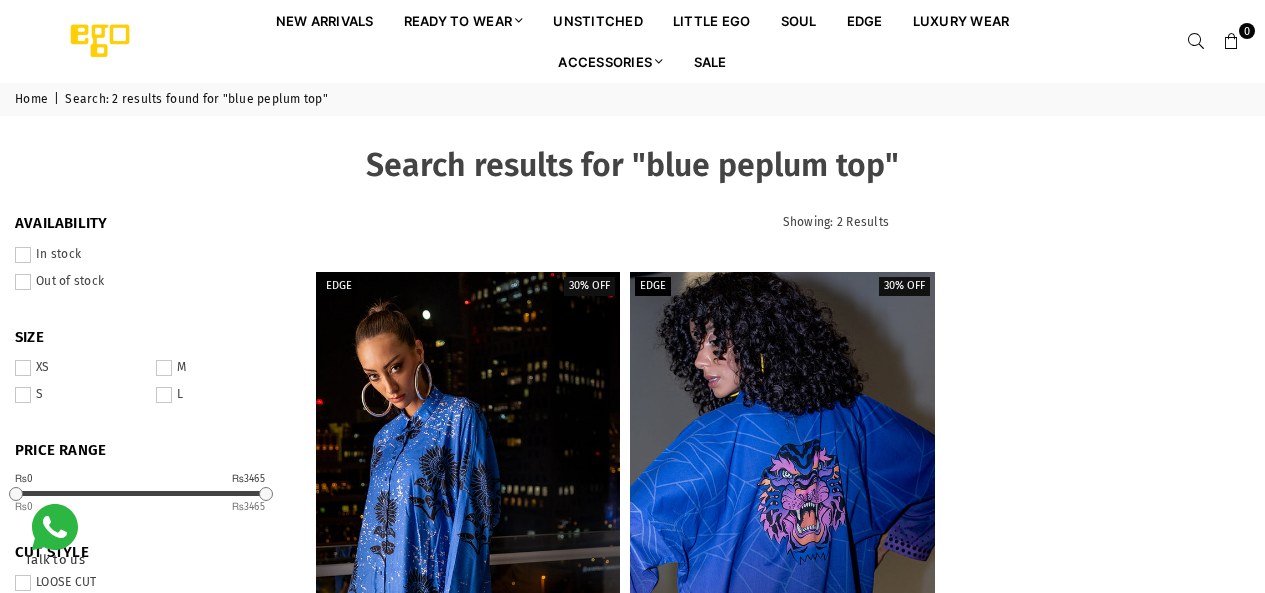scroll, scrollTop: 0, scrollLeft: 0, axis: both 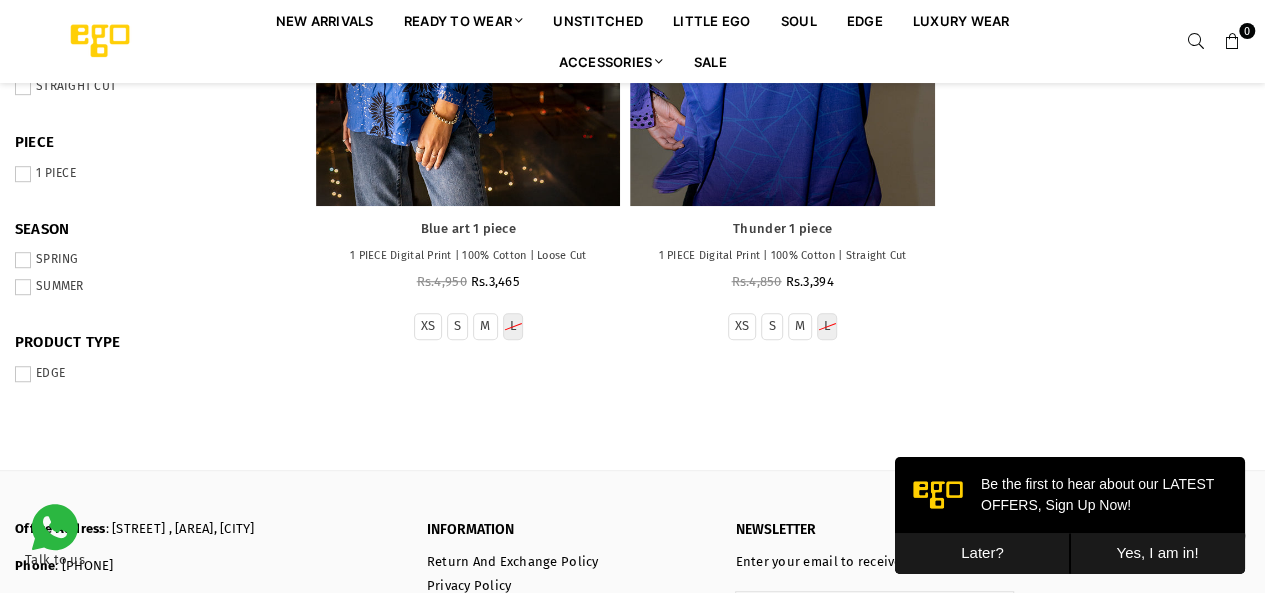 click on "Later?" at bounding box center [982, 553] 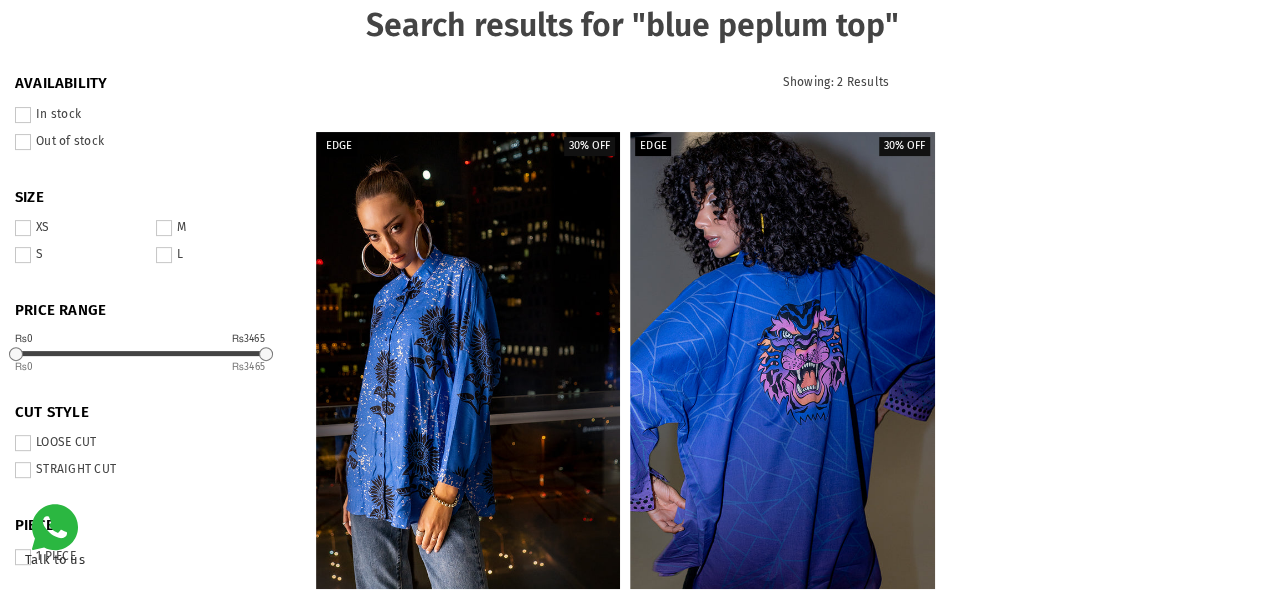 scroll, scrollTop: 0, scrollLeft: 0, axis: both 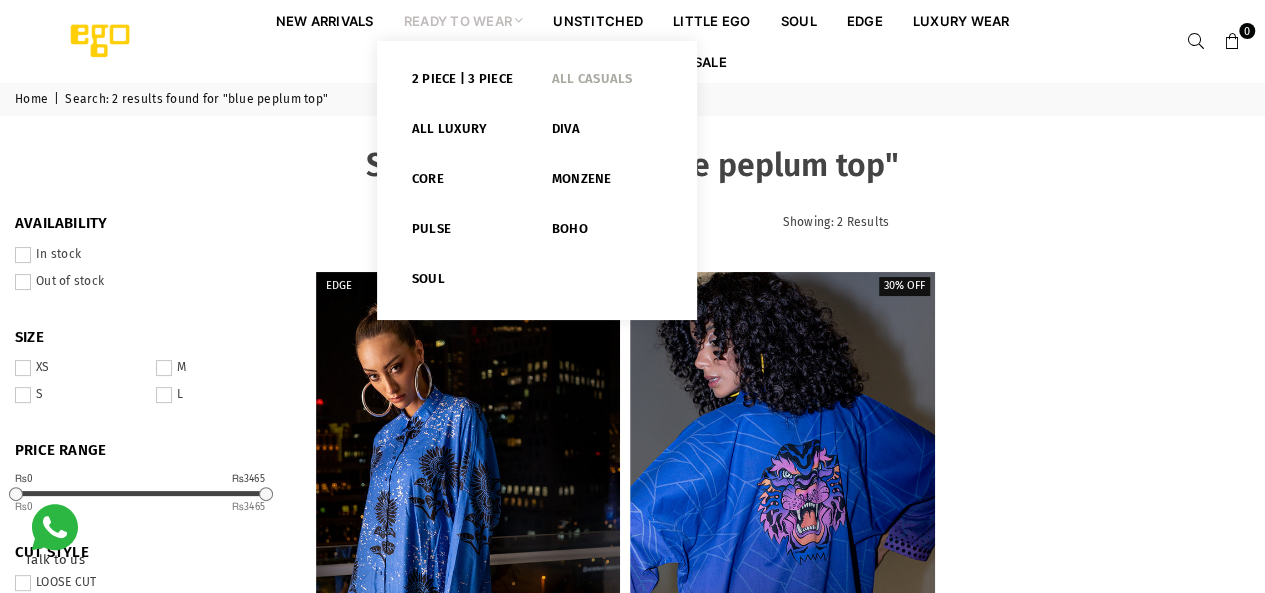 click on "All Casuals" at bounding box center [607, 83] 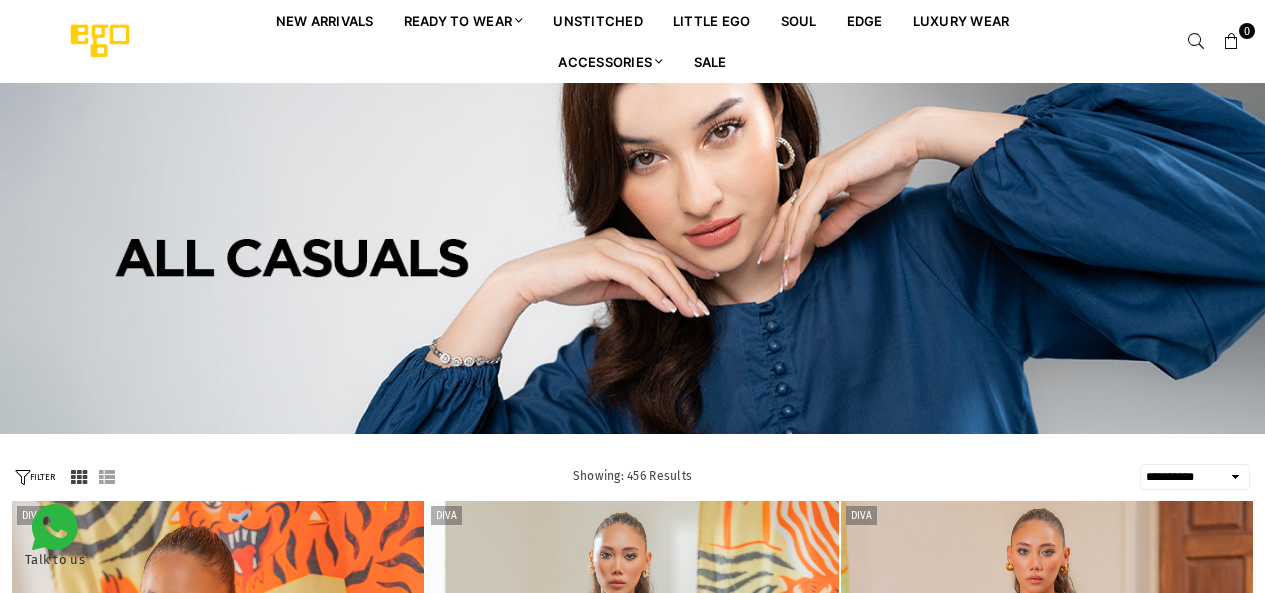 select on "**********" 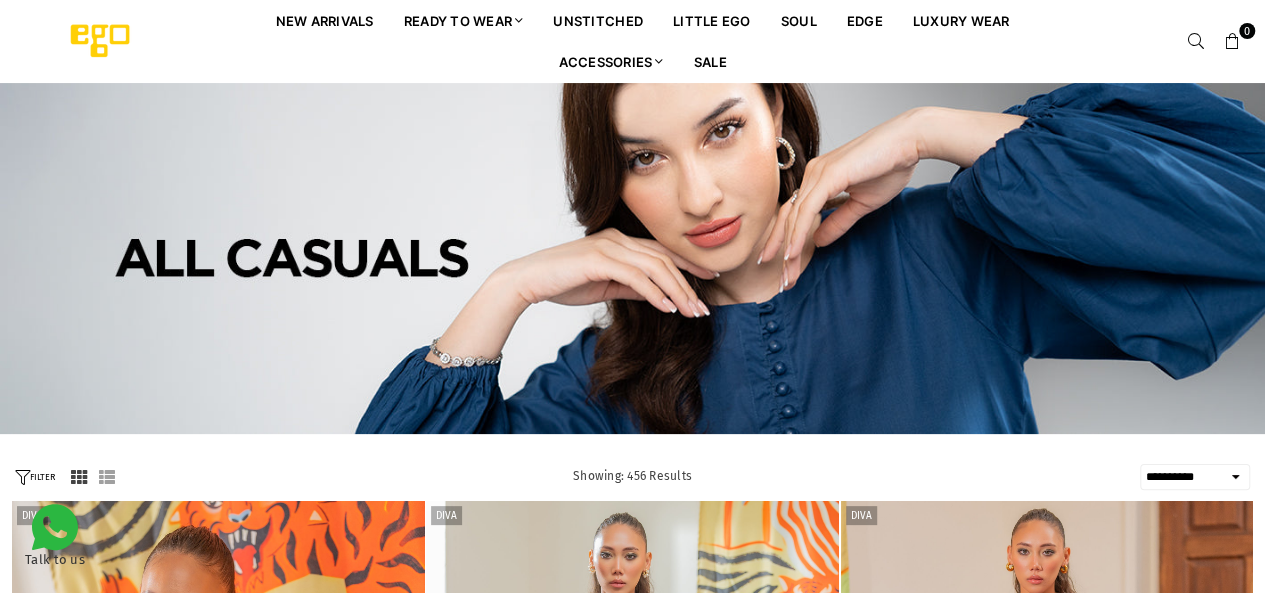 scroll, scrollTop: 0, scrollLeft: 0, axis: both 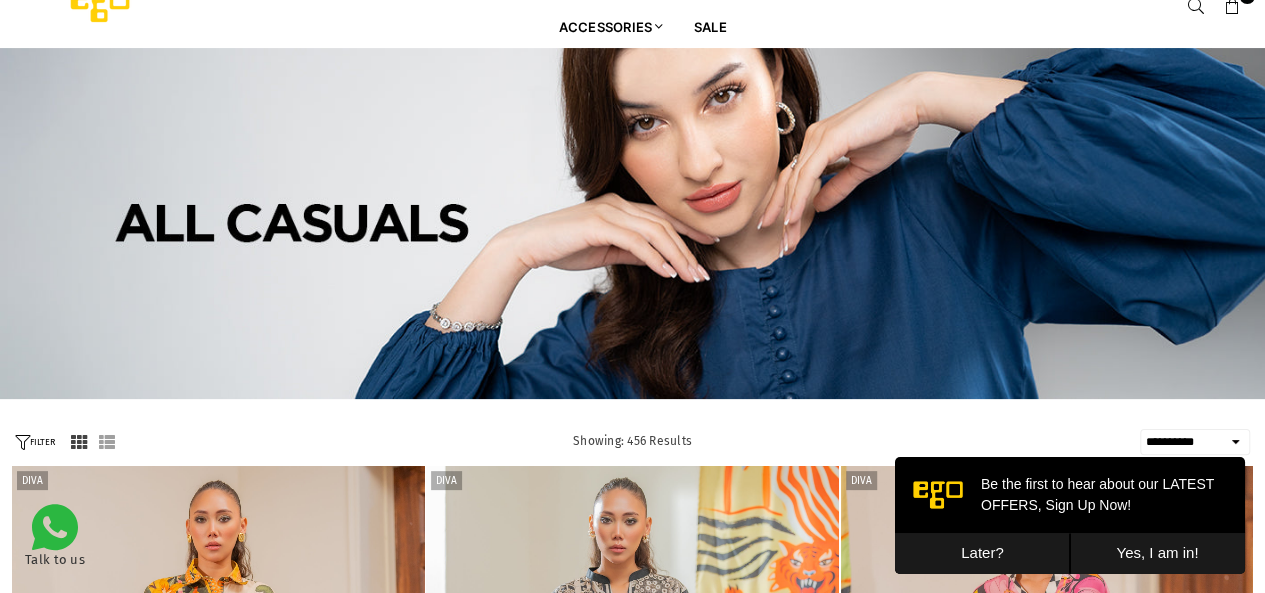 click at bounding box center [1196, 7] 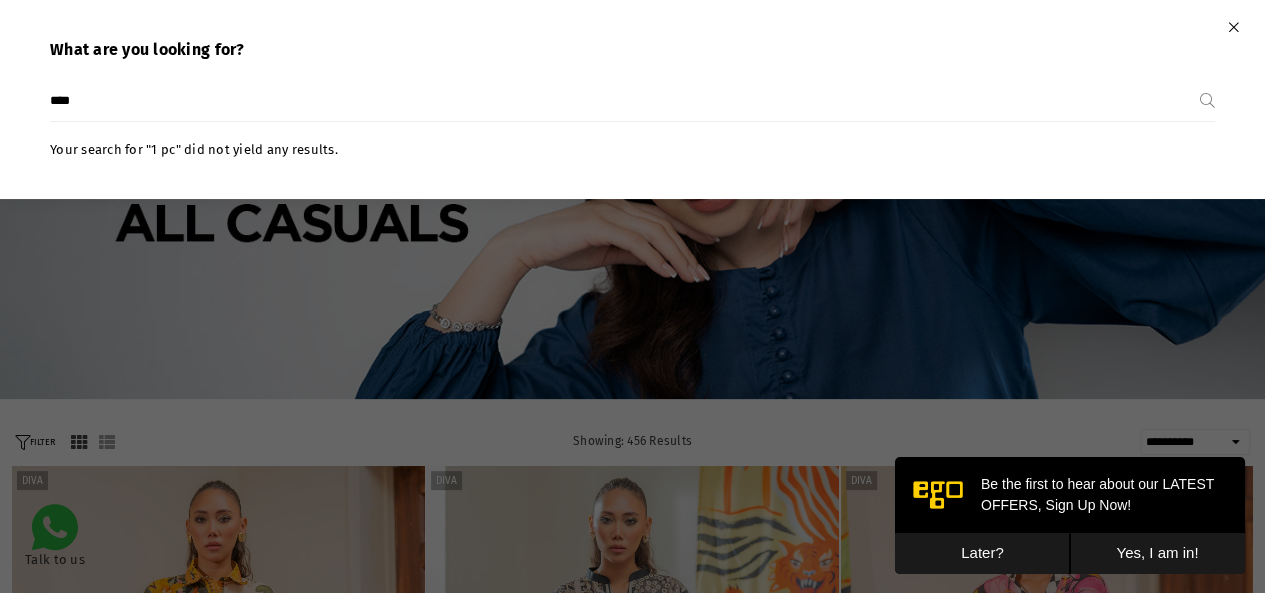 type on "****" 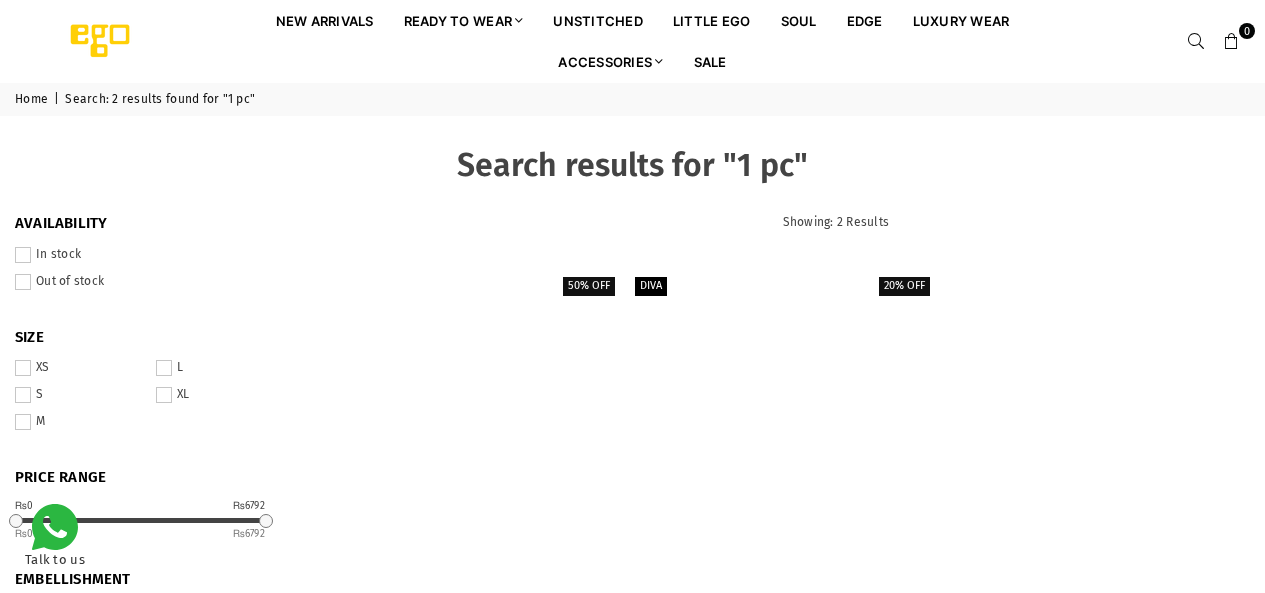 scroll, scrollTop: 0, scrollLeft: 0, axis: both 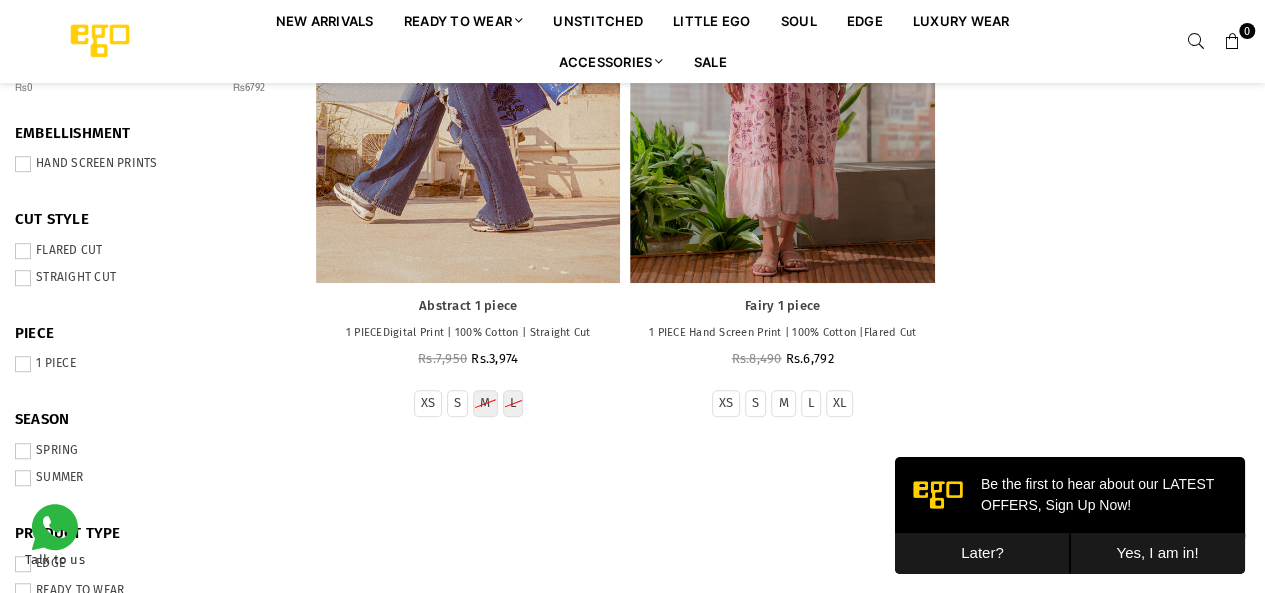 click on "Later?" at bounding box center [982, 553] 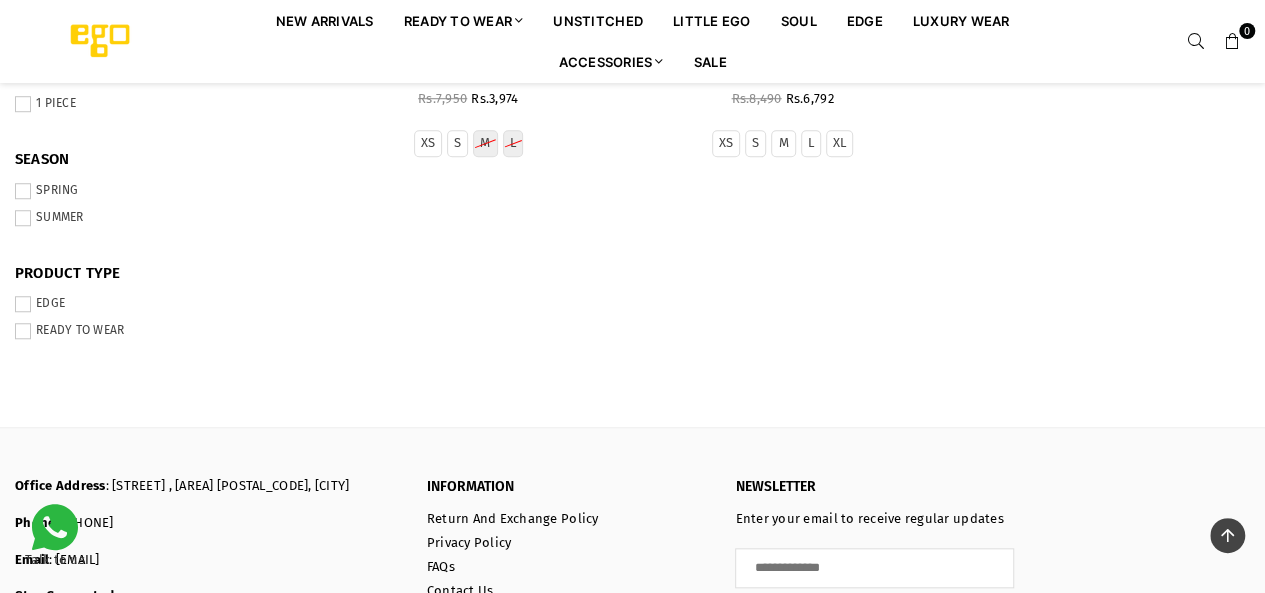 scroll, scrollTop: 732, scrollLeft: 0, axis: vertical 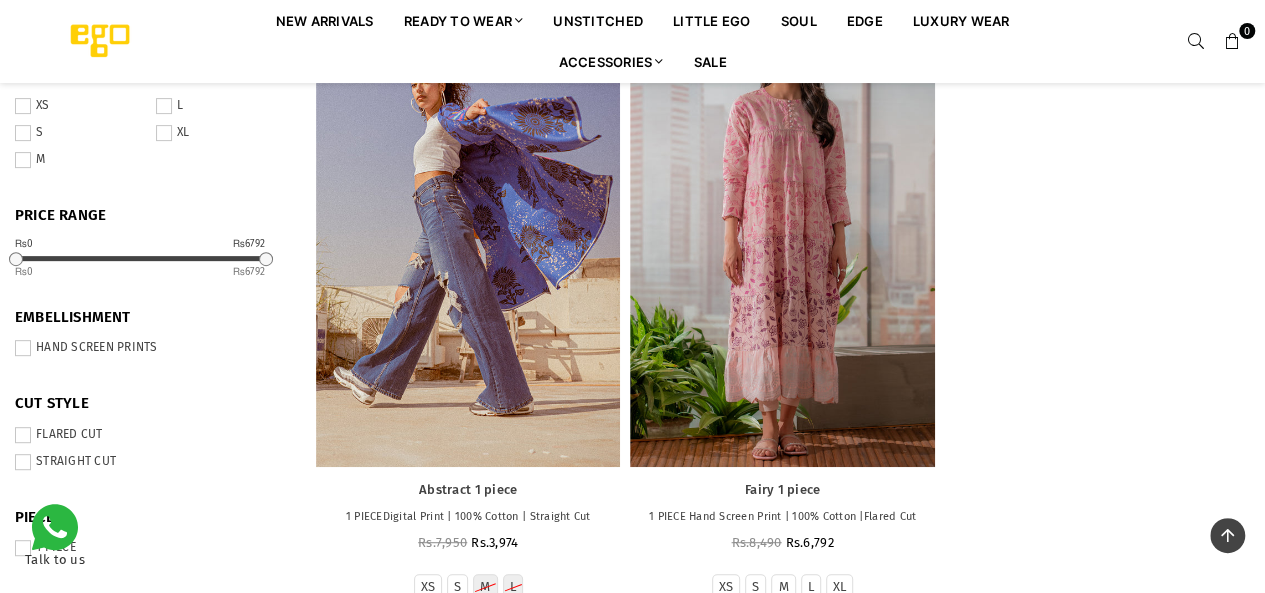 click at bounding box center [23, 160] 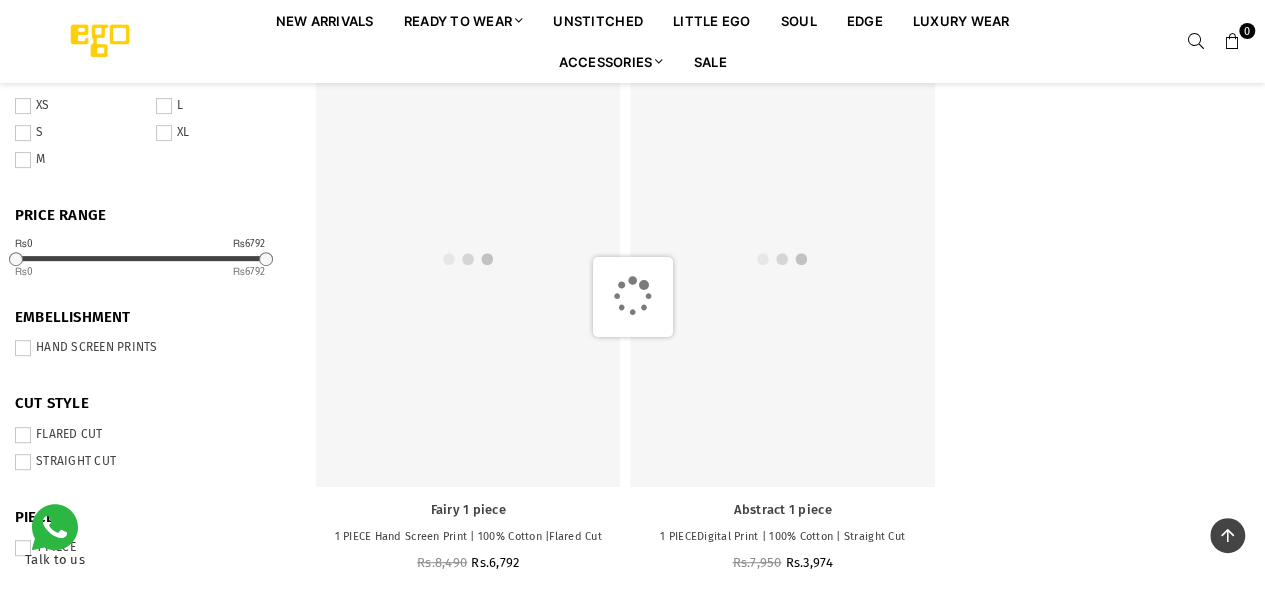 scroll, scrollTop: 282, scrollLeft: 0, axis: vertical 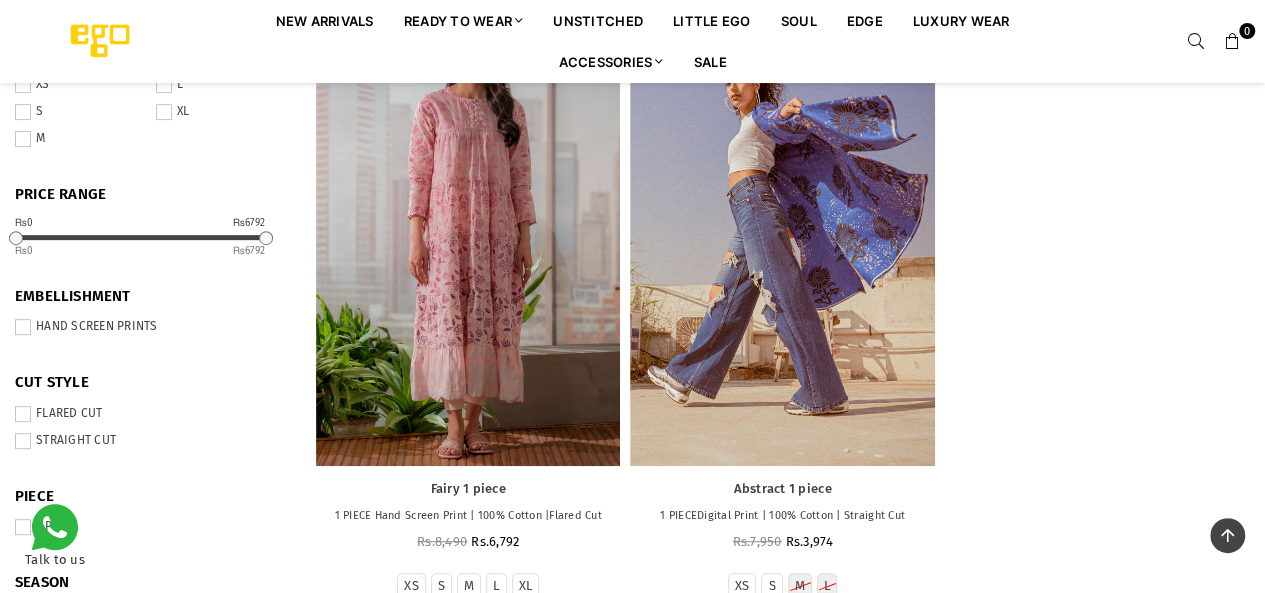 click at bounding box center [164, 85] 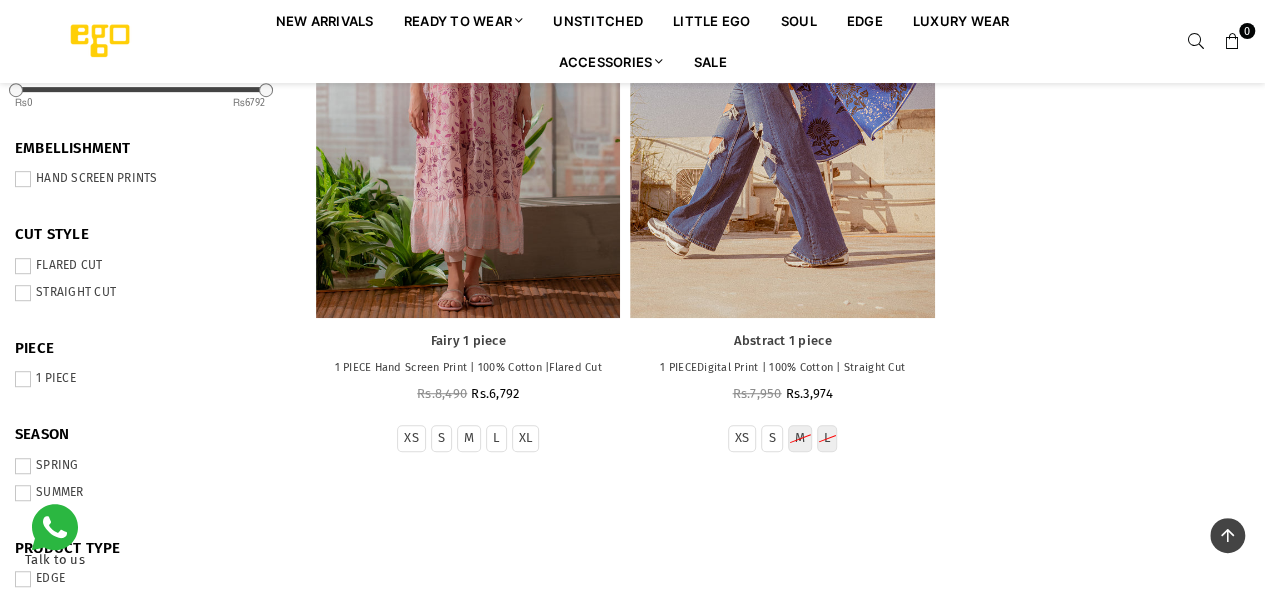 scroll, scrollTop: 432, scrollLeft: 0, axis: vertical 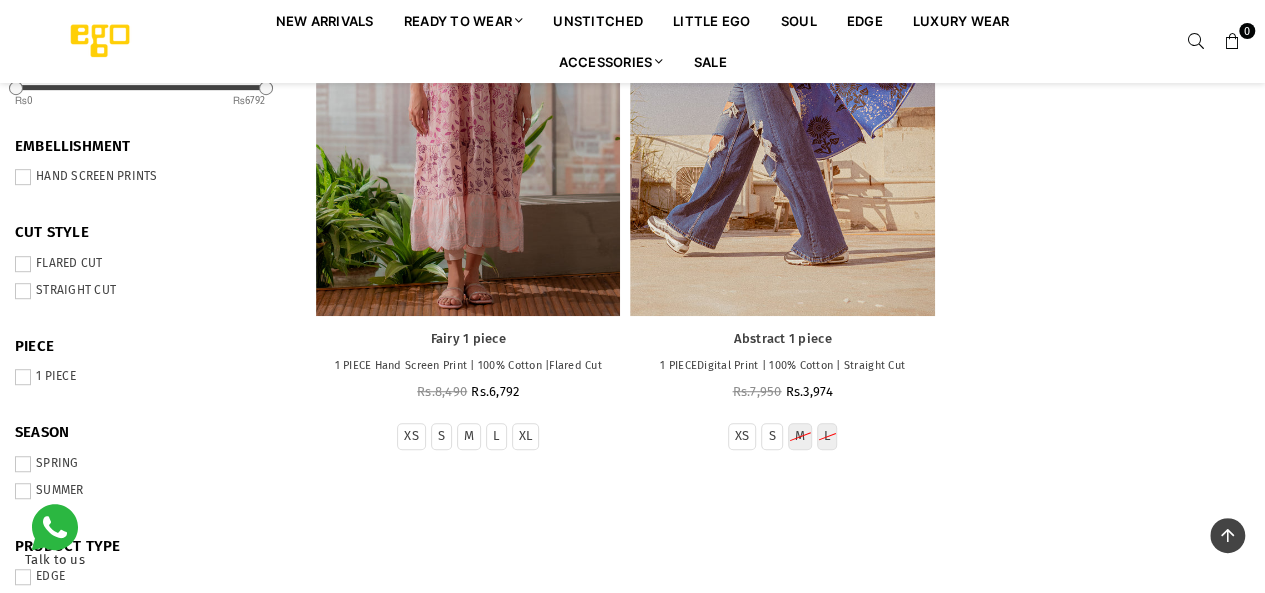 click at bounding box center (23, 377) 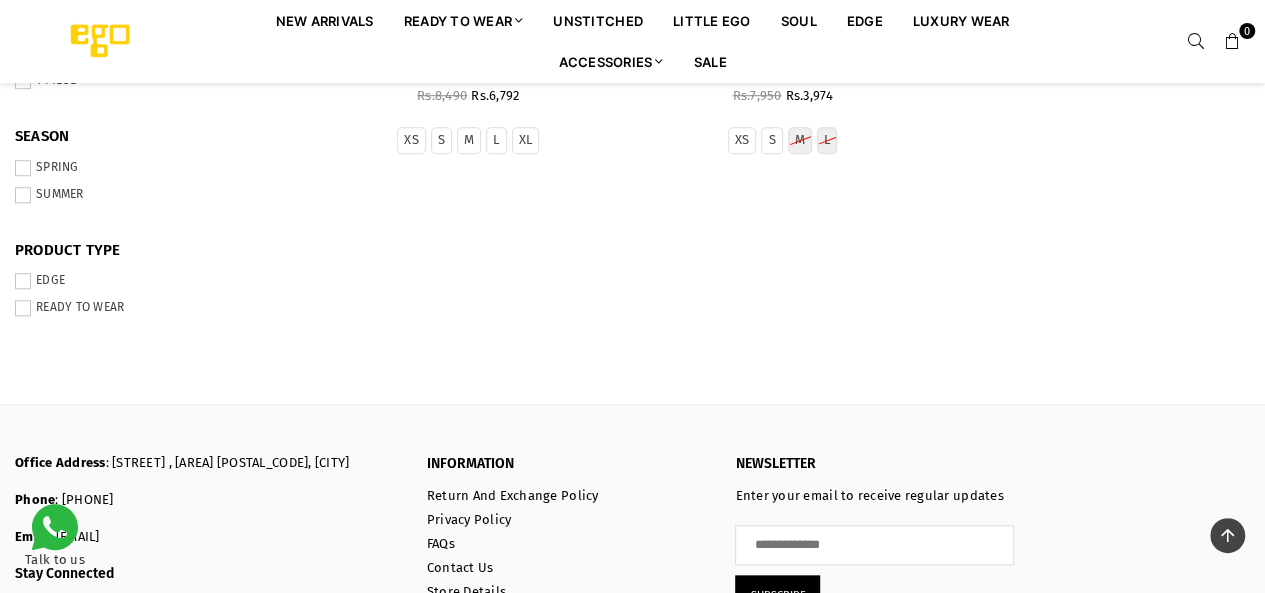 scroll, scrollTop: 731, scrollLeft: 0, axis: vertical 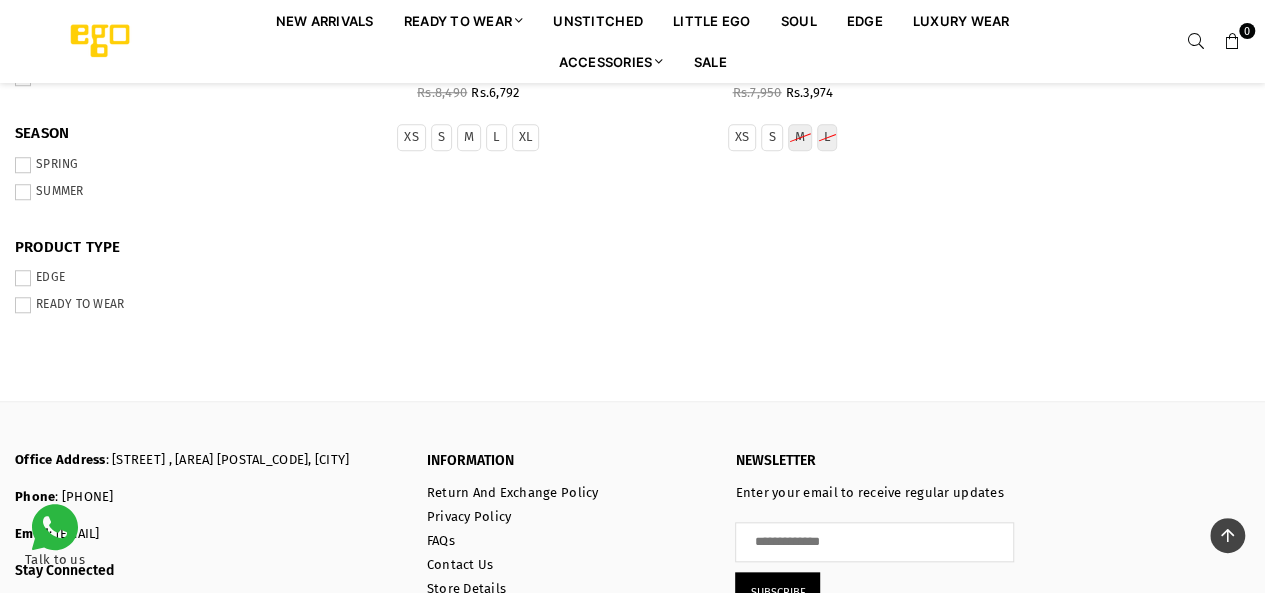 click at bounding box center (23, 305) 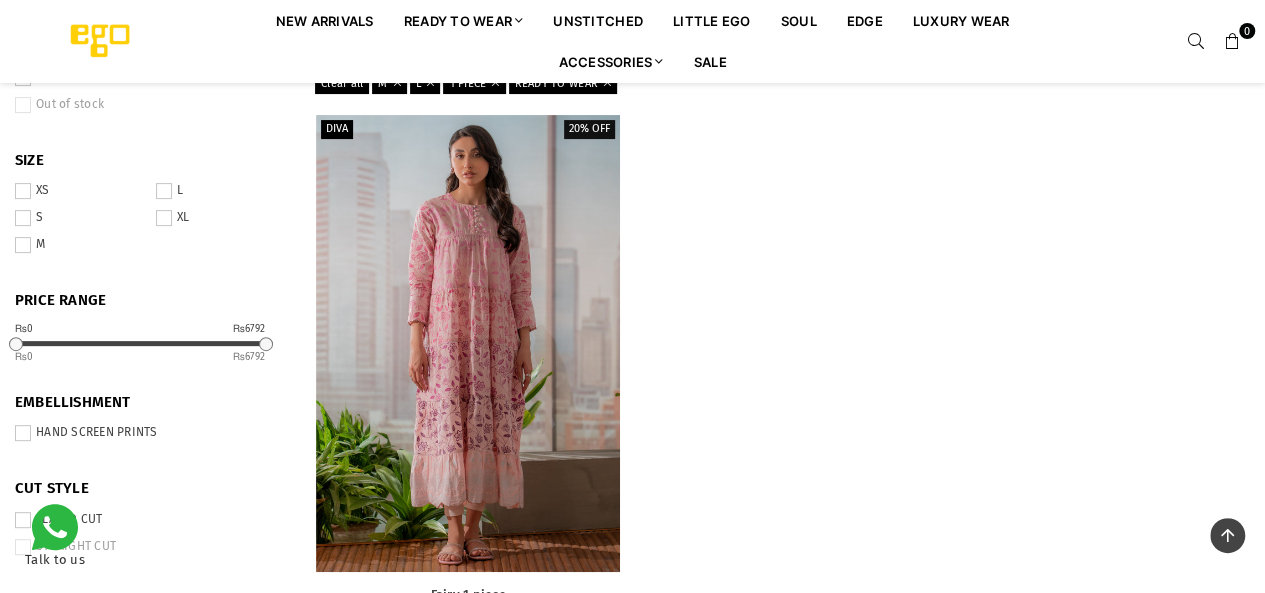 scroll, scrollTop: 135, scrollLeft: 0, axis: vertical 